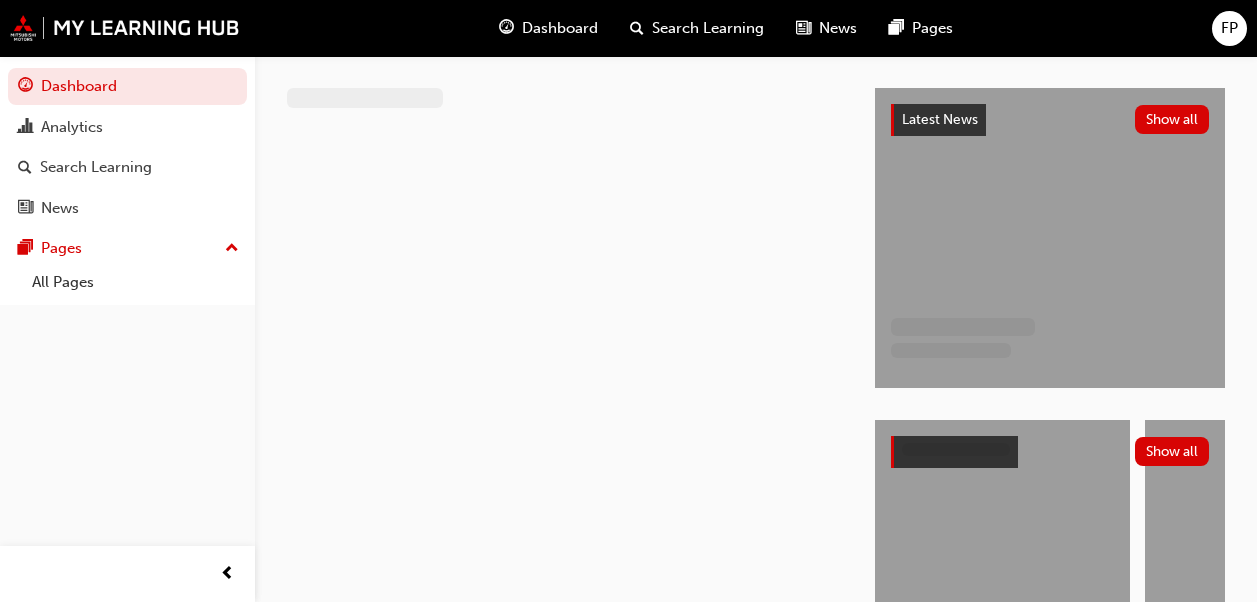 scroll, scrollTop: 0, scrollLeft: 0, axis: both 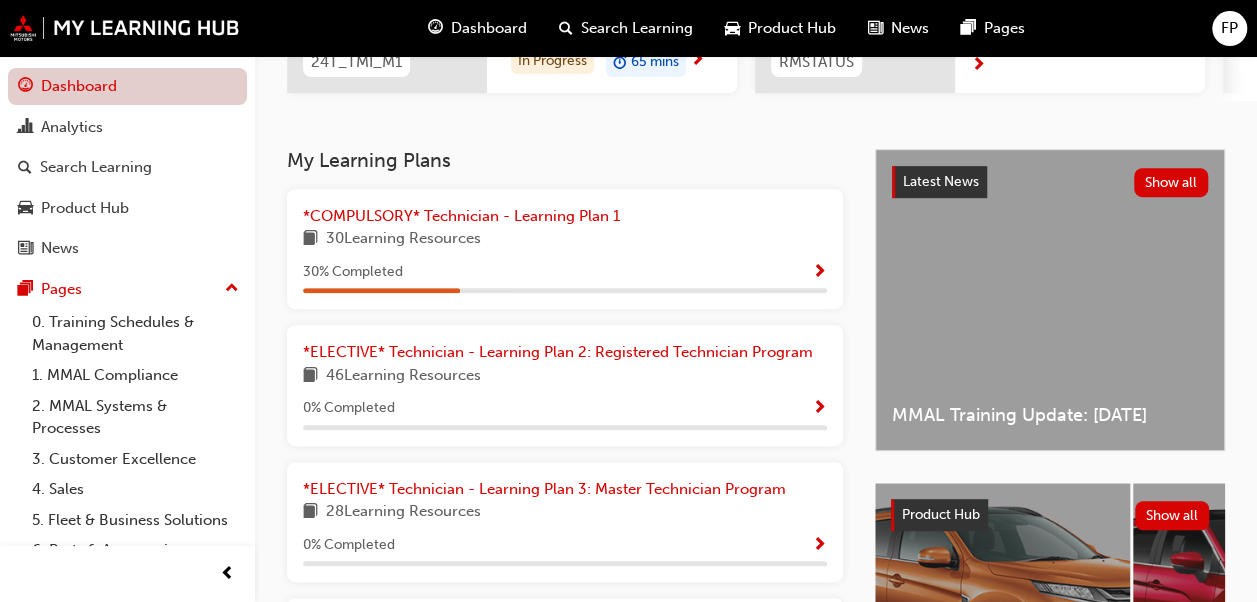 click on "Dashboard" at bounding box center [127, 86] 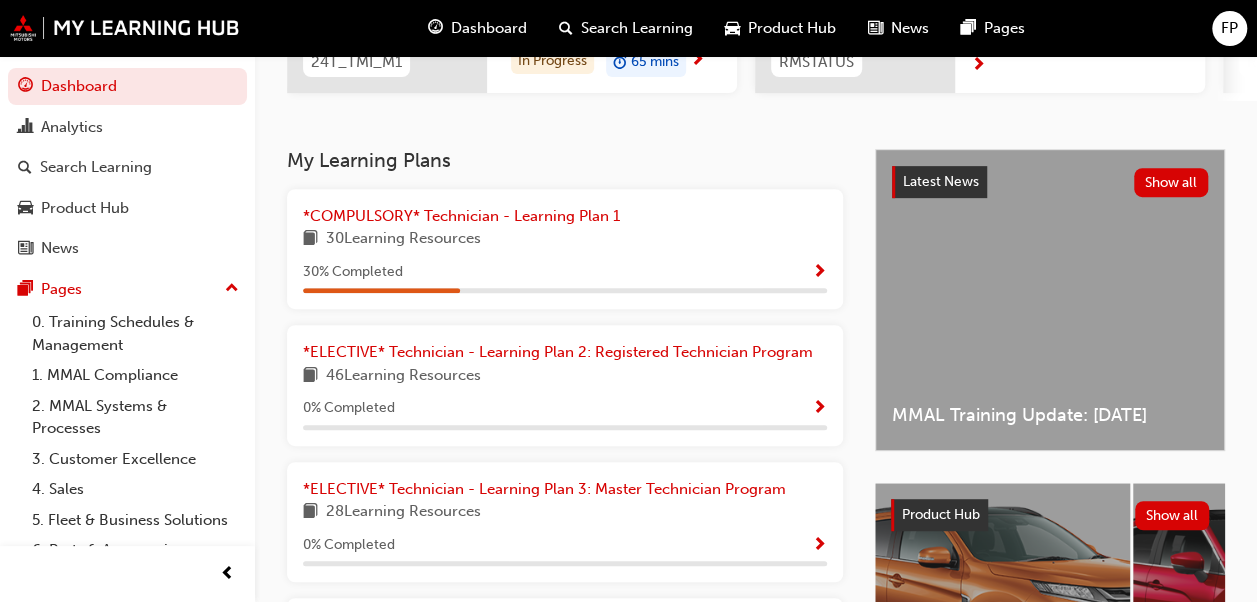 scroll, scrollTop: 0, scrollLeft: 0, axis: both 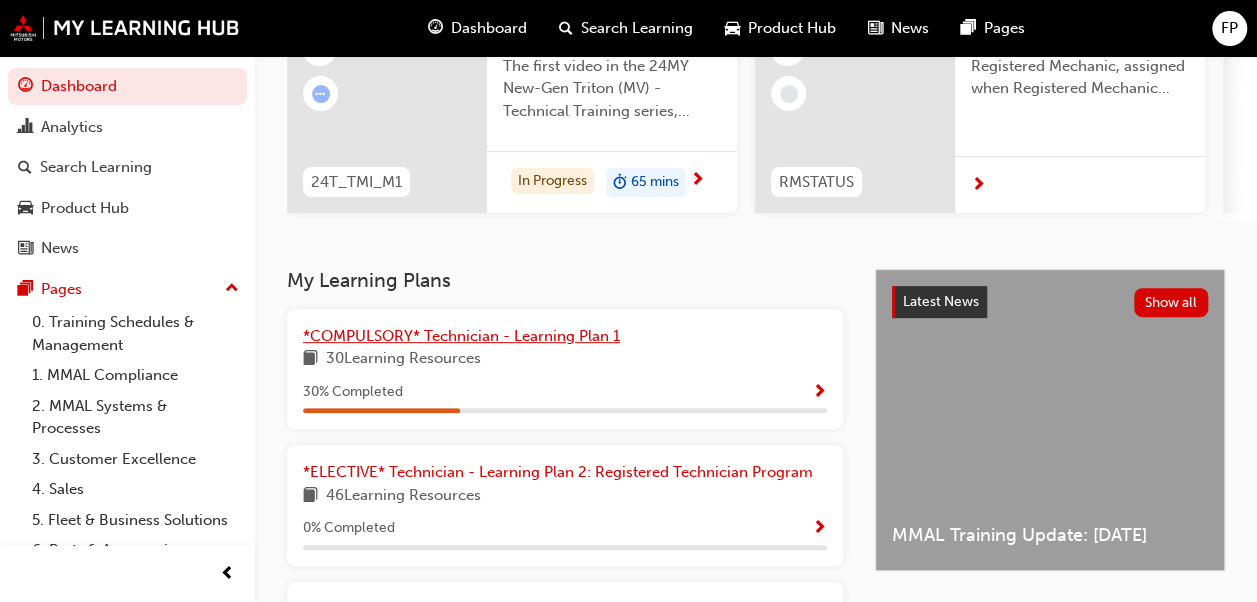 click on "*COMPULSORY* Technician - Learning Plan 1" at bounding box center (461, 336) 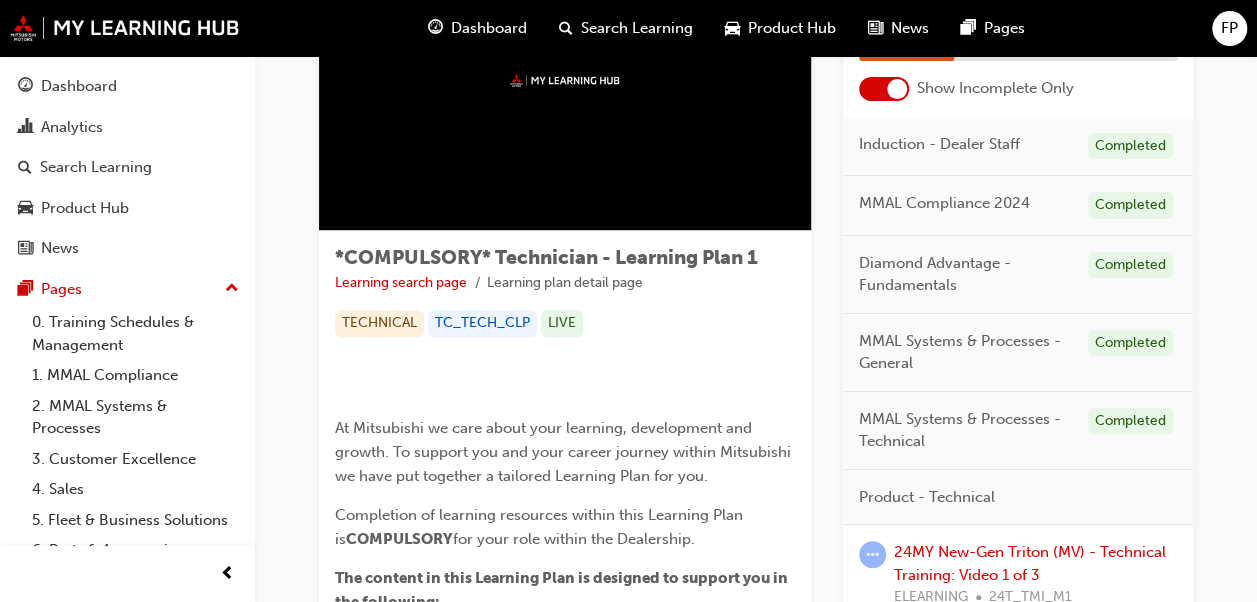 scroll, scrollTop: 120, scrollLeft: 0, axis: vertical 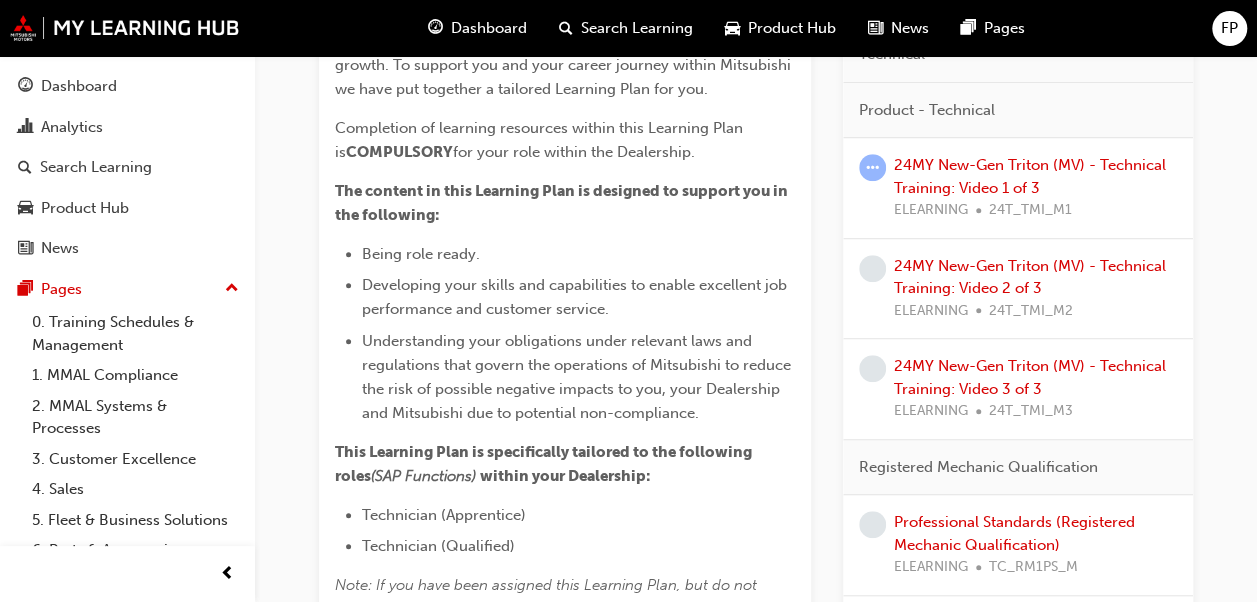 click at bounding box center (872, 167) 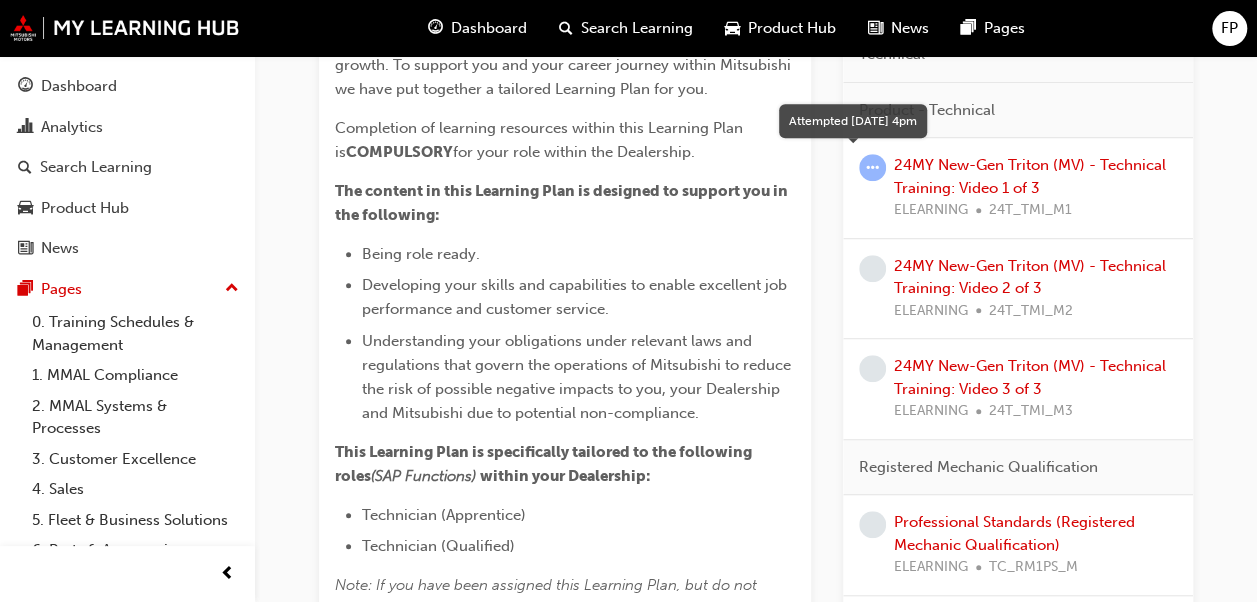 click at bounding box center [872, 167] 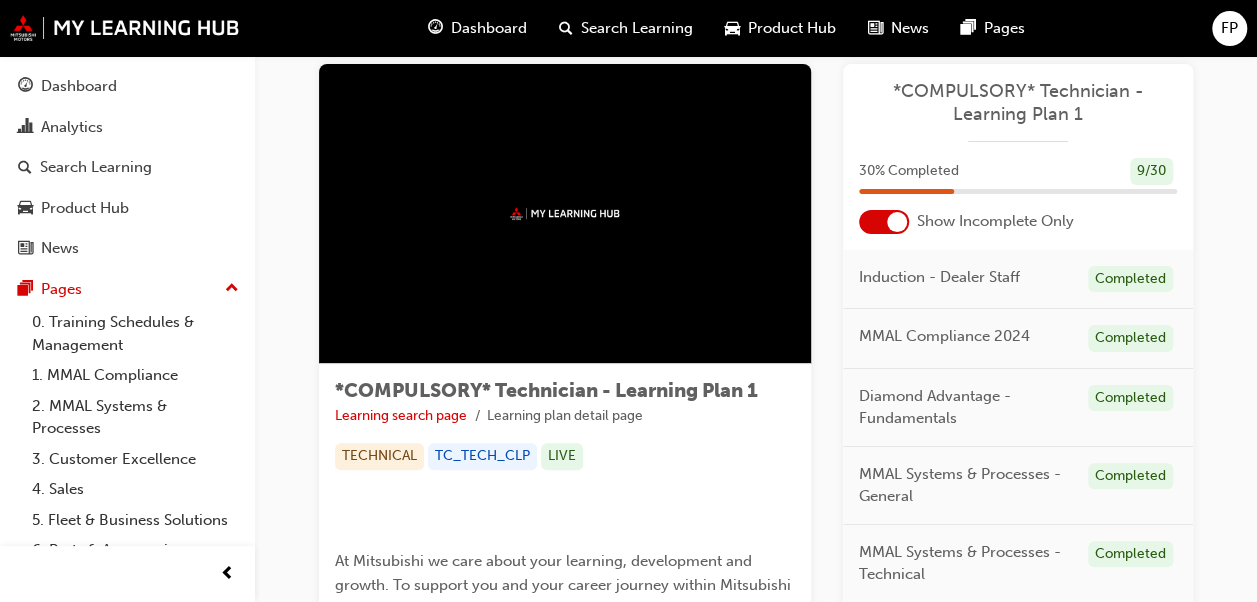 scroll, scrollTop: 0, scrollLeft: 0, axis: both 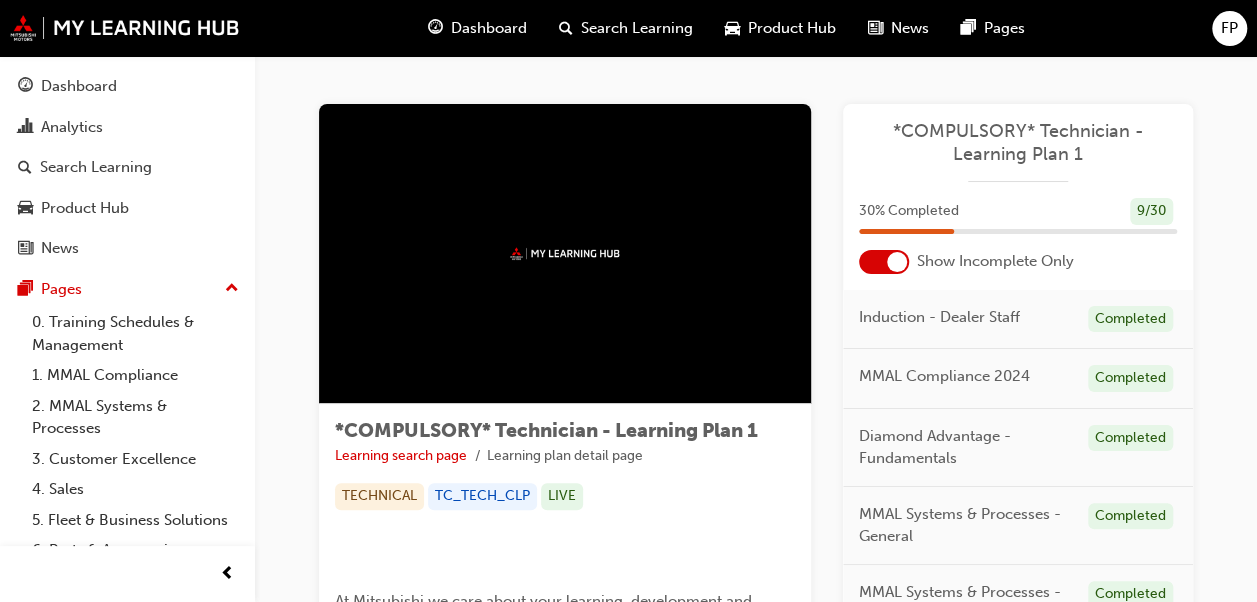 click on "30 % Completed" at bounding box center (909, 211) 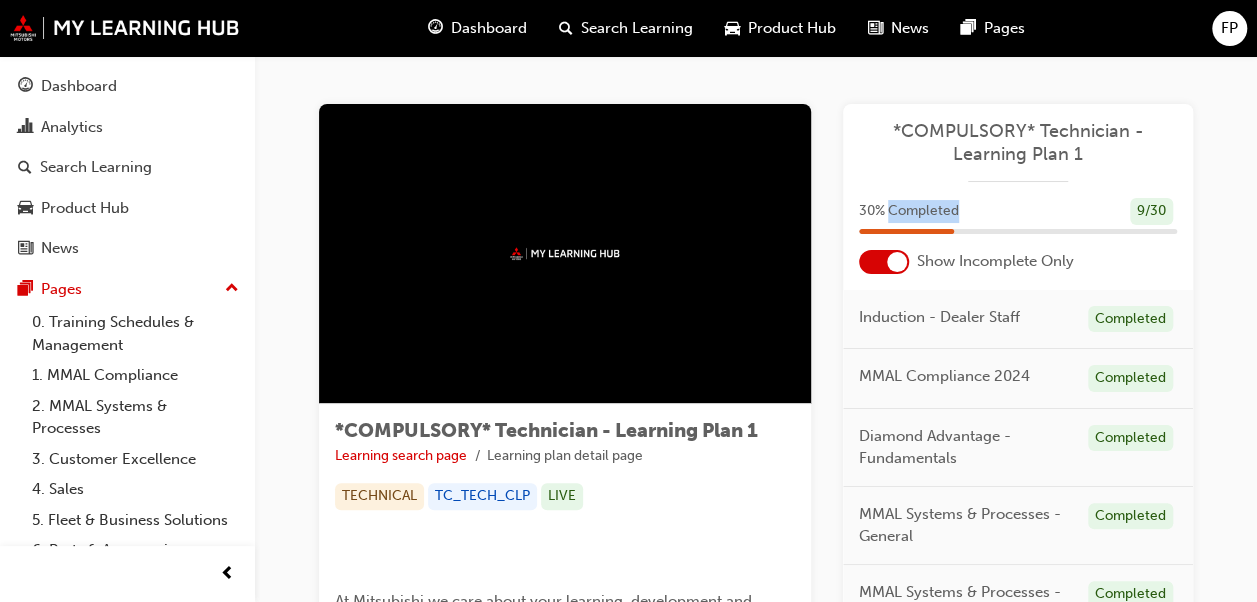 click on "30 % Completed" at bounding box center [909, 211] 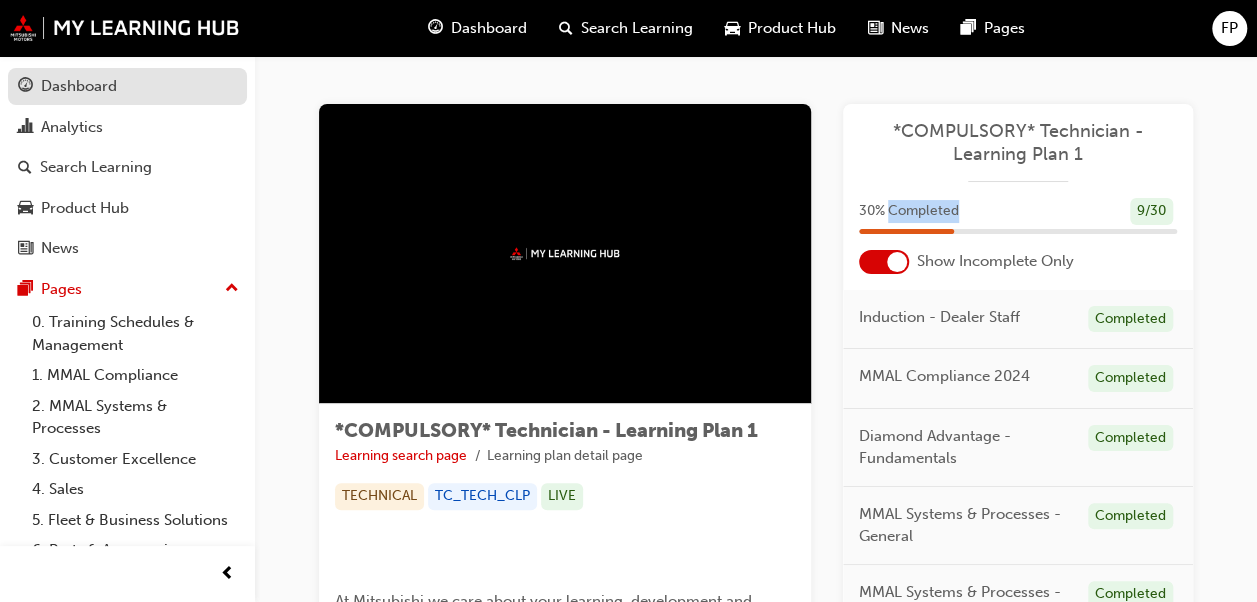 click on "Dashboard" at bounding box center (79, 86) 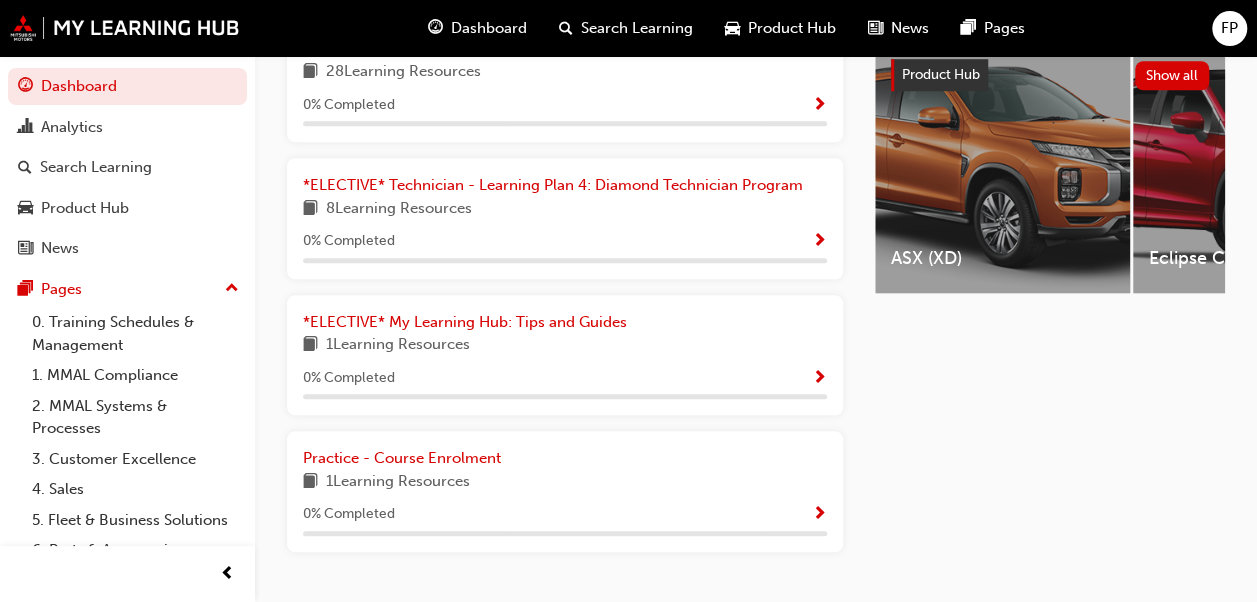 scroll, scrollTop: 854, scrollLeft: 0, axis: vertical 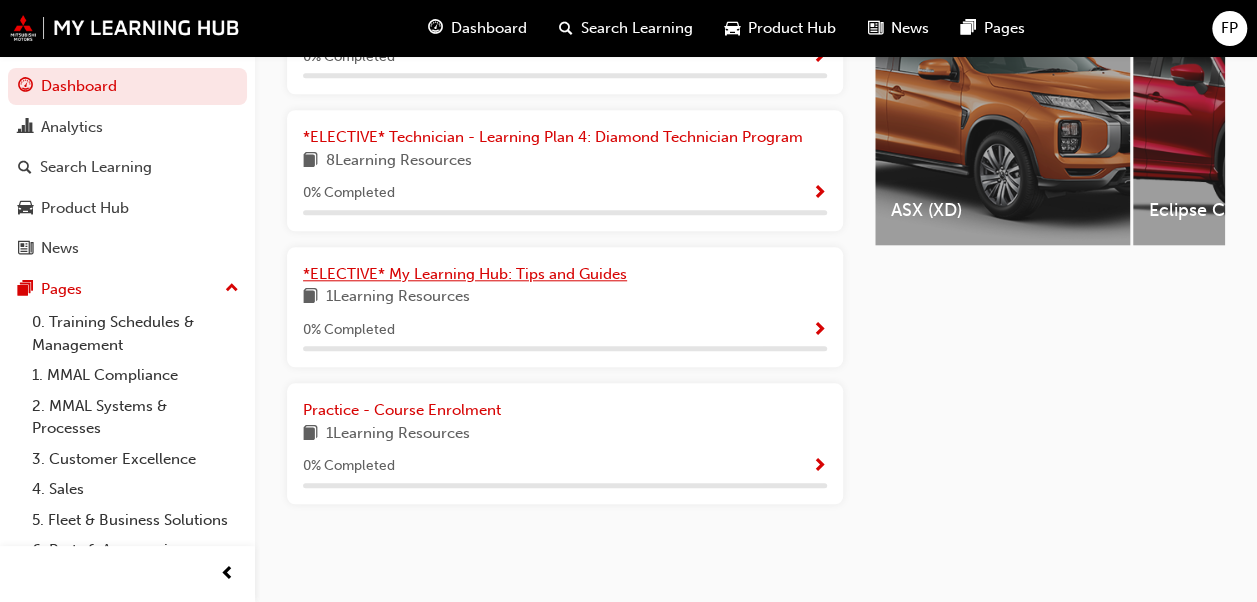 click on "*ELECTIVE* My Learning Hub: Tips and Guides" at bounding box center (465, 274) 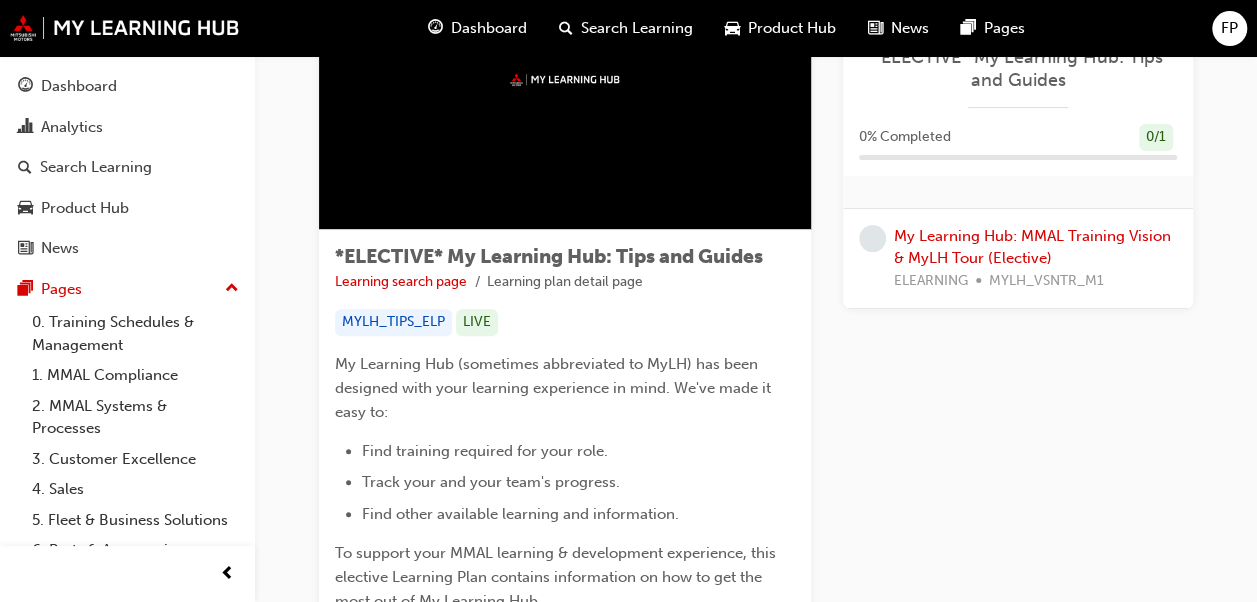 scroll, scrollTop: 0, scrollLeft: 0, axis: both 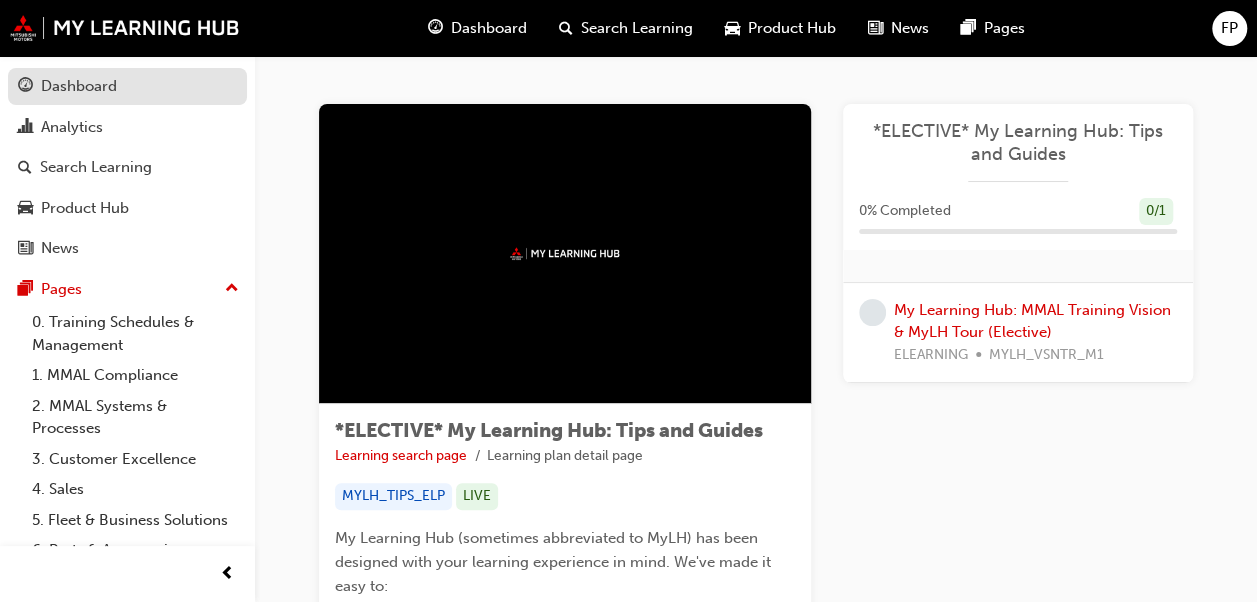 click on "Dashboard" at bounding box center (79, 86) 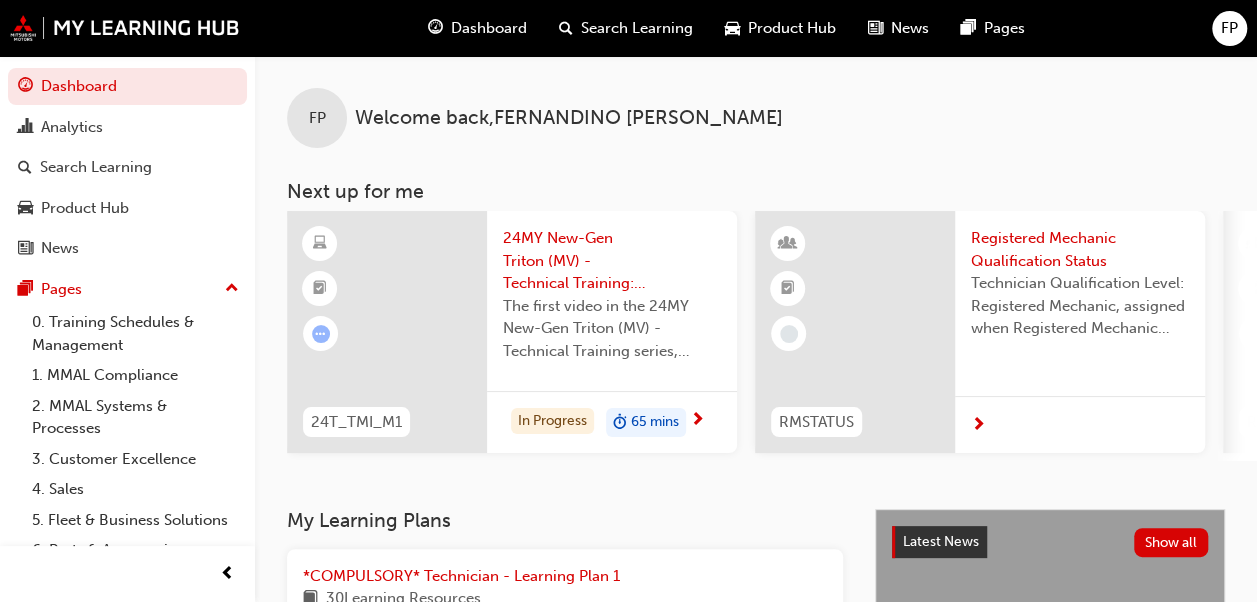 click on "My Learning Plans" at bounding box center [565, 520] 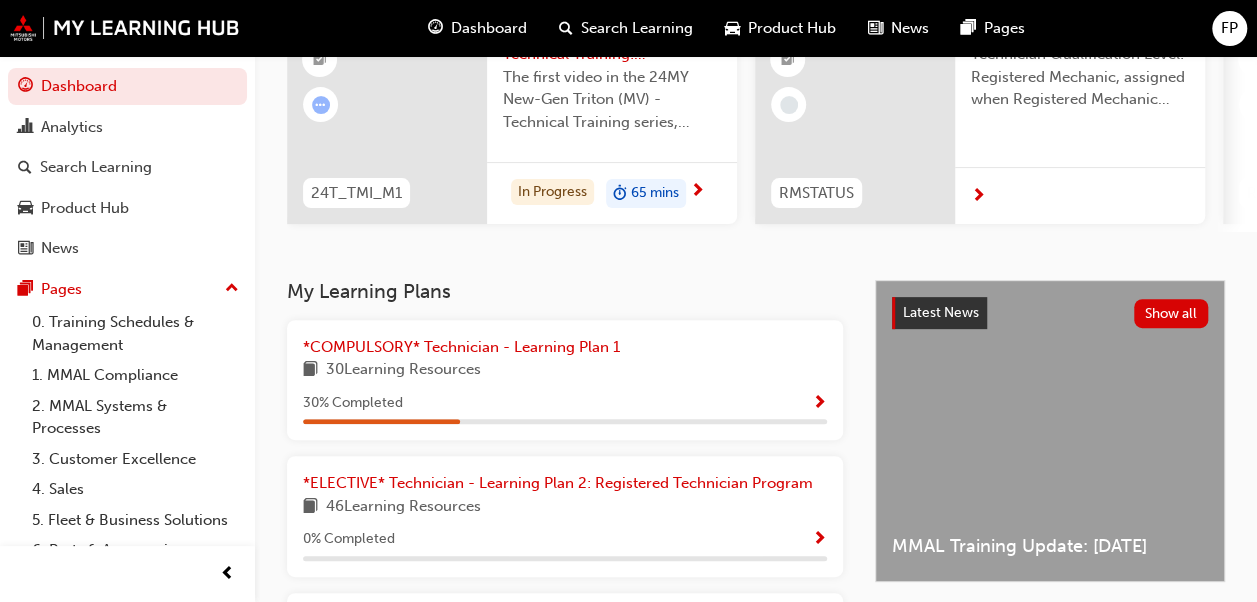 scroll, scrollTop: 253, scrollLeft: 0, axis: vertical 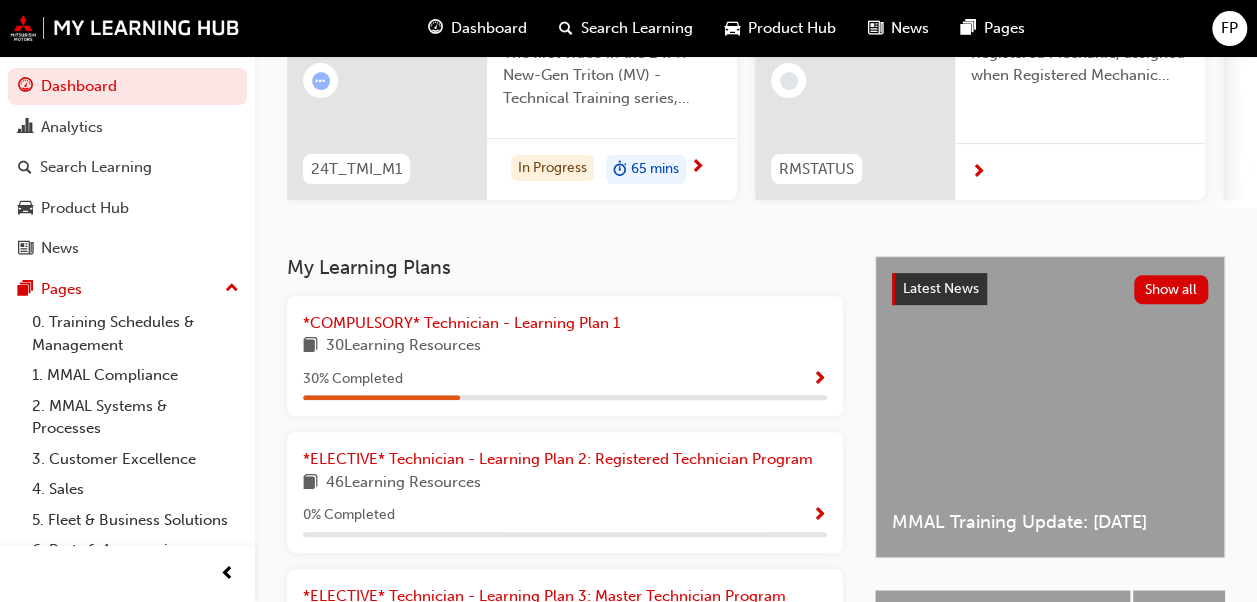 click on "30  Learning Resources" at bounding box center [403, 346] 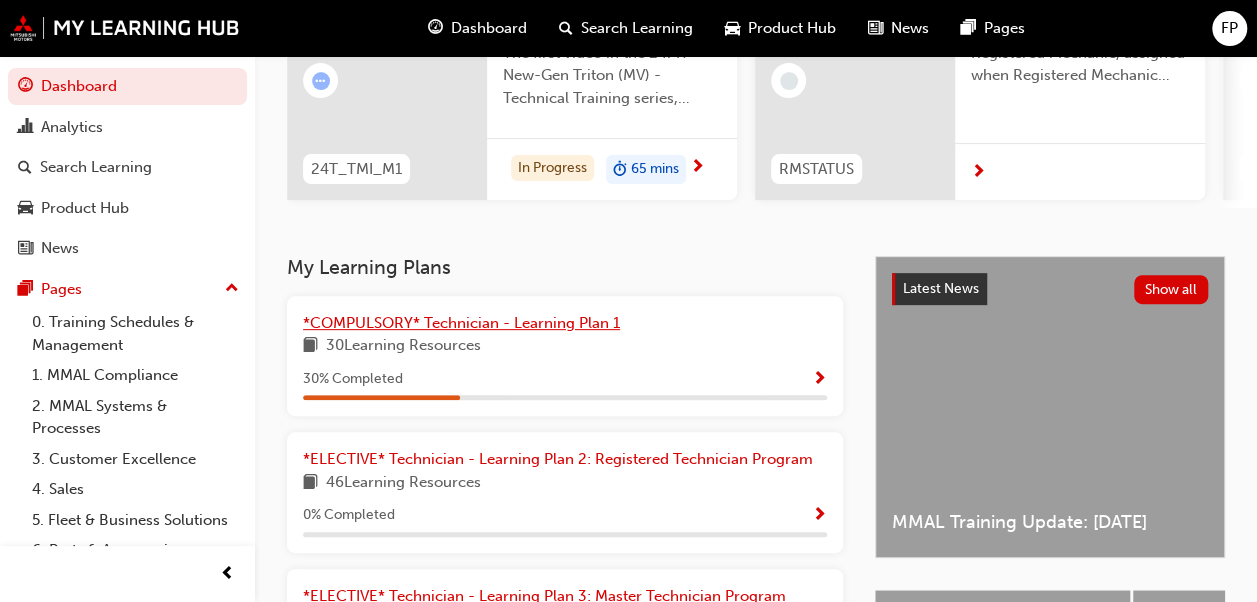 click on "*COMPULSORY* Technician - Learning Plan 1" at bounding box center [461, 323] 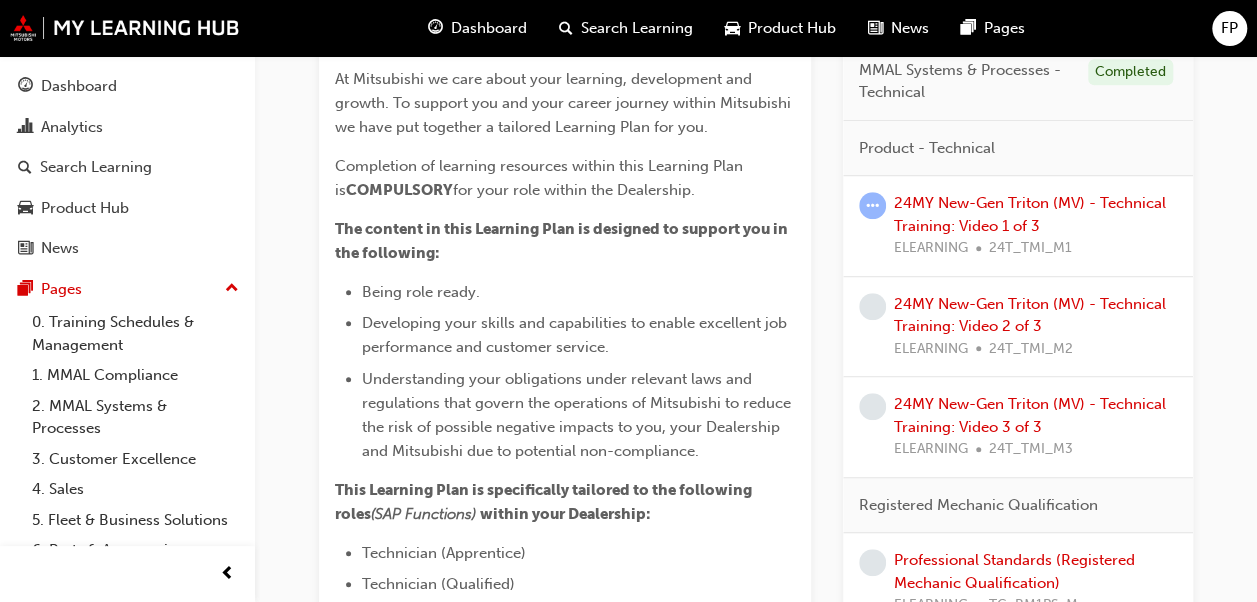 scroll, scrollTop: 533, scrollLeft: 0, axis: vertical 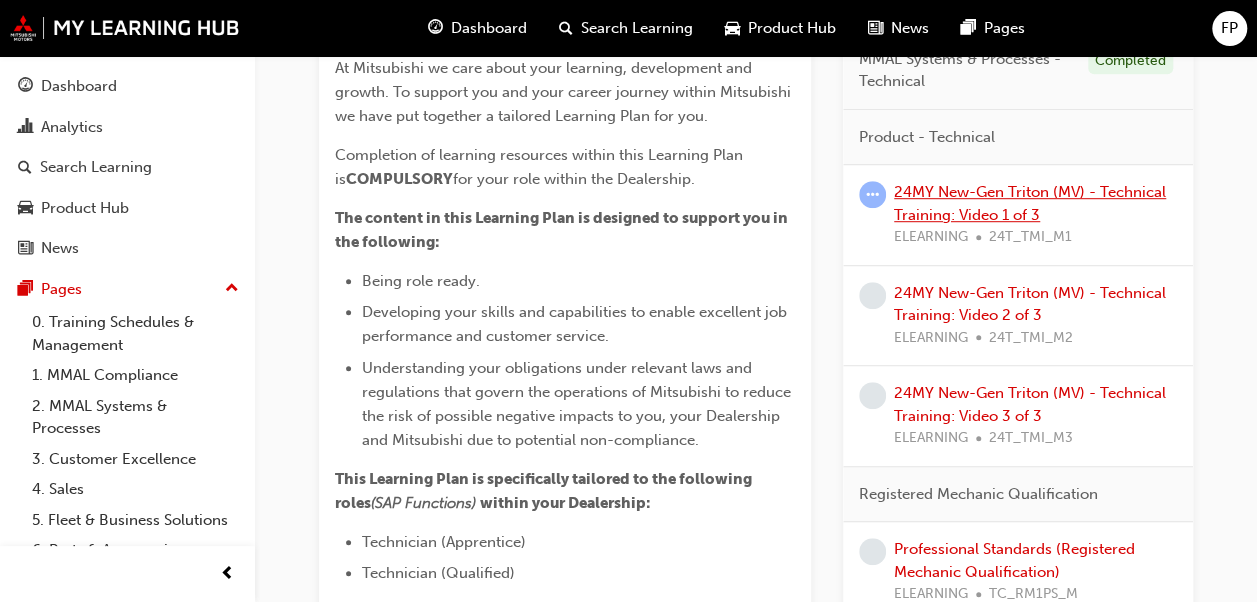 click on "24MY New-Gen Triton (MV) - Technical Training: Video 1 of 3" at bounding box center (1030, 203) 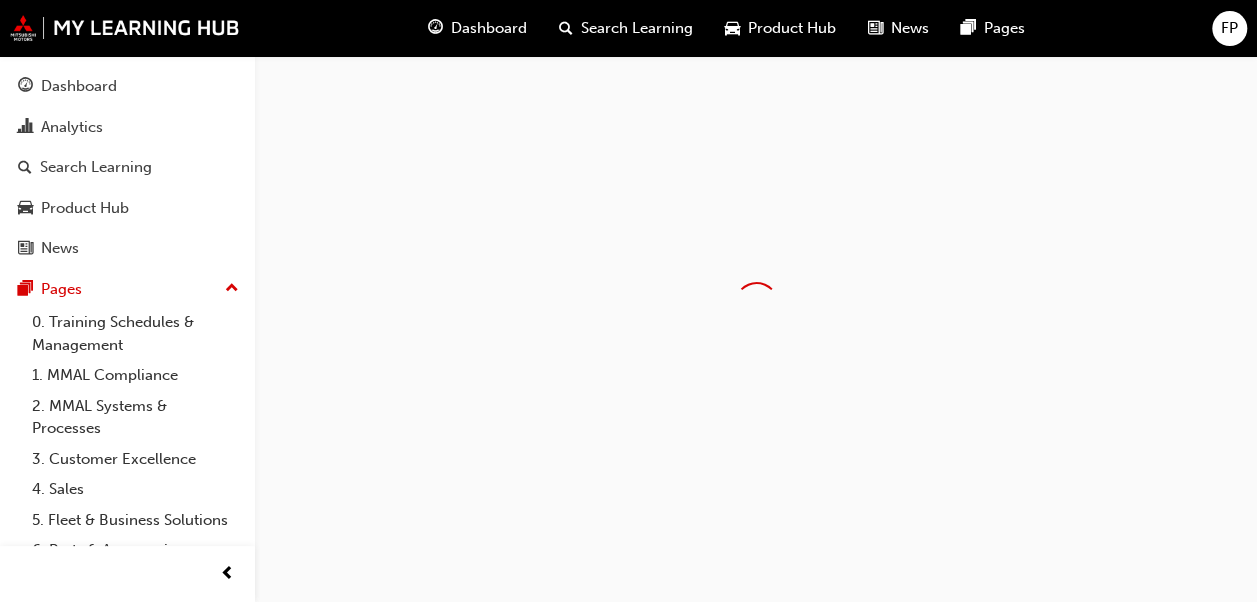 scroll, scrollTop: 0, scrollLeft: 0, axis: both 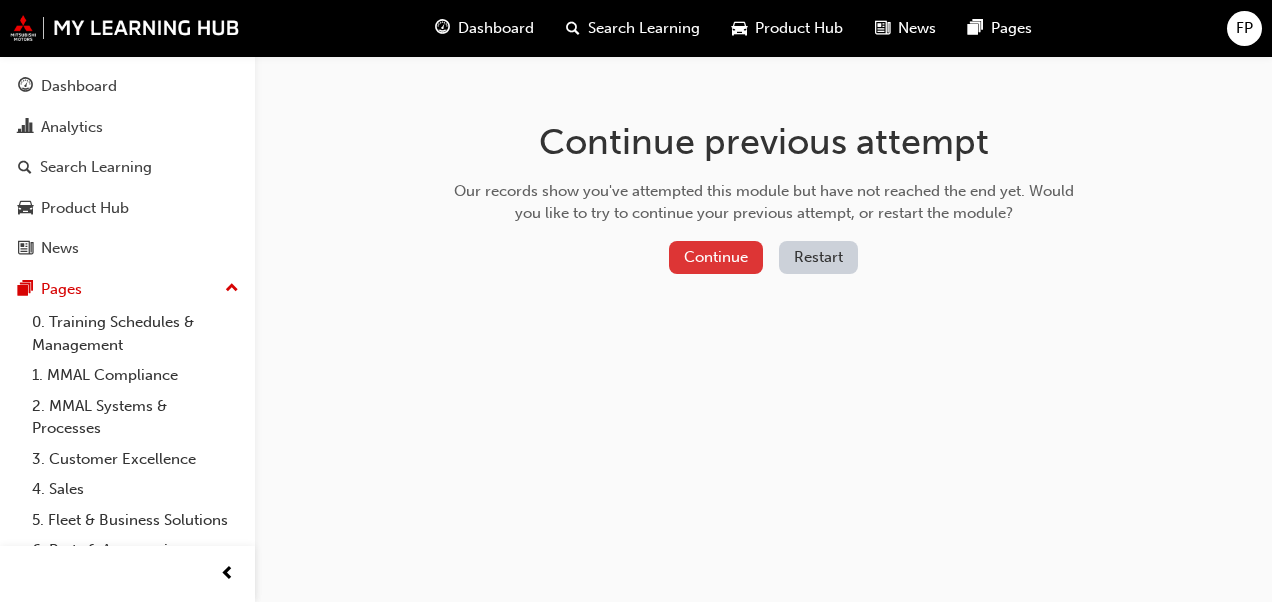 click on "Continue" at bounding box center [716, 257] 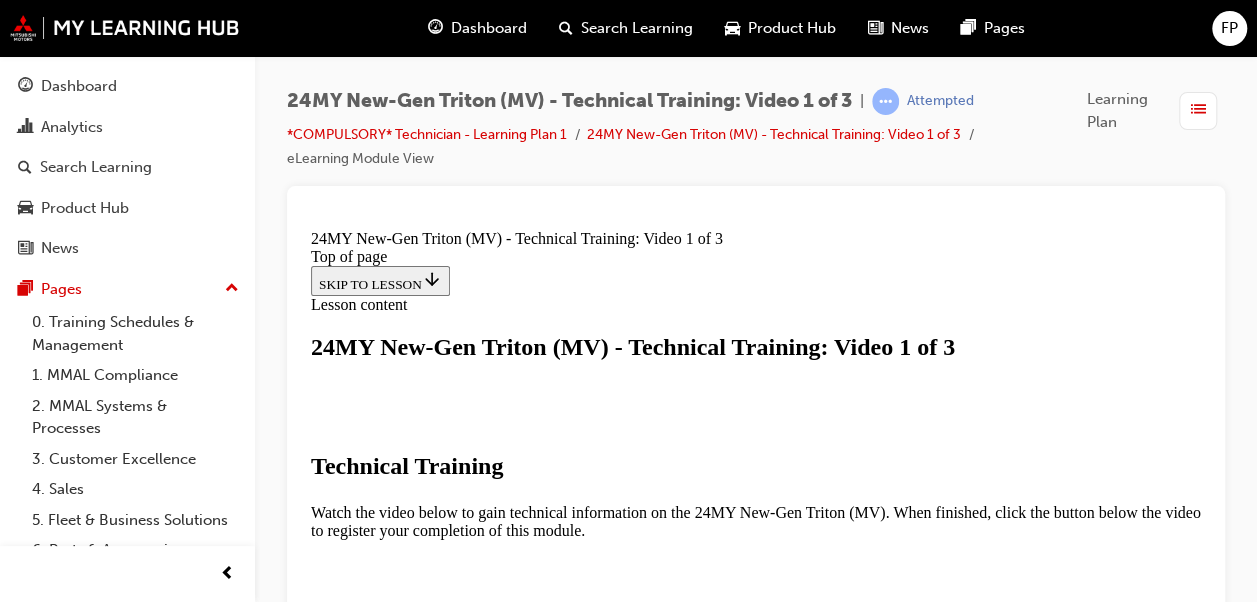 scroll, scrollTop: 0, scrollLeft: 0, axis: both 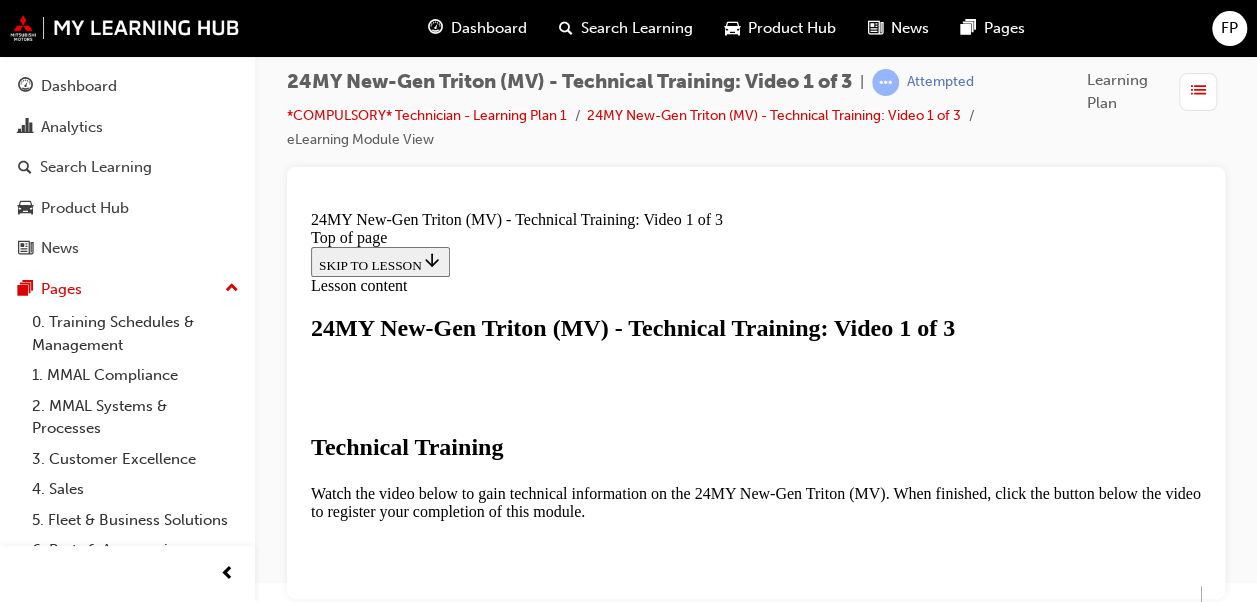 click at bounding box center (359, 849) 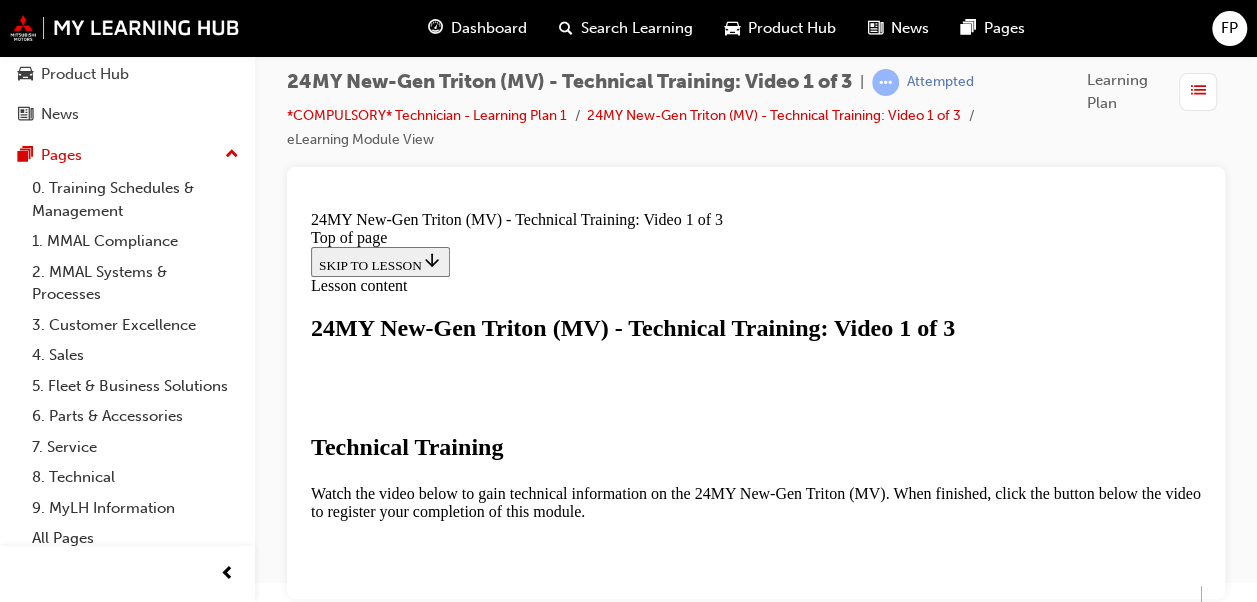 scroll, scrollTop: 160, scrollLeft: 0, axis: vertical 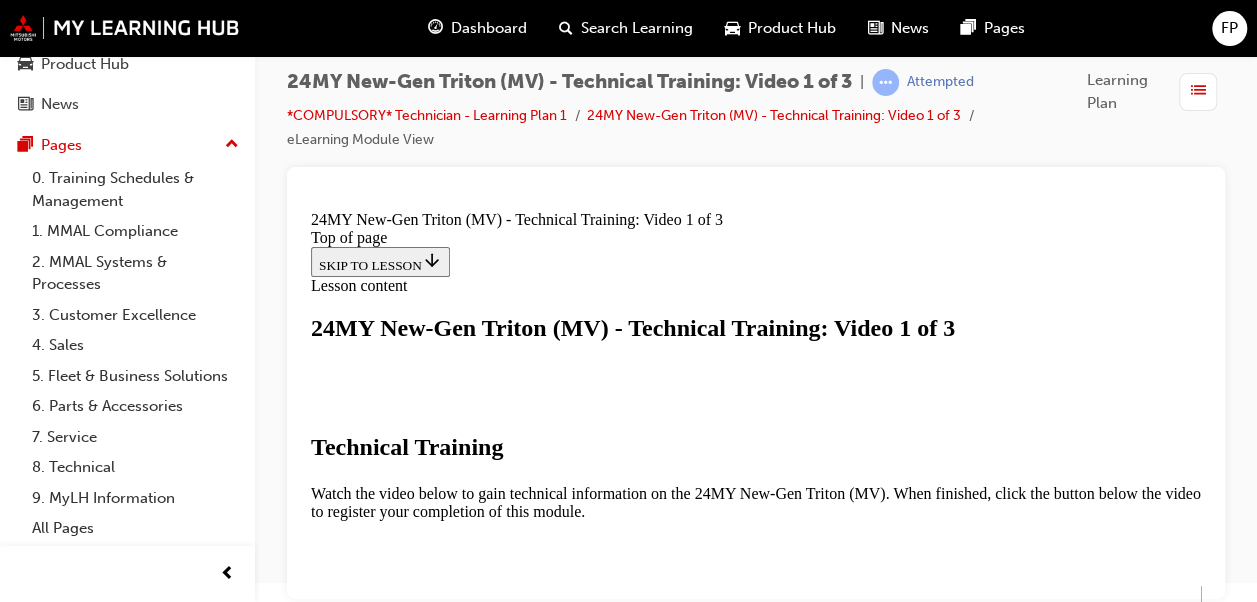 click on "0:32:11" at bounding box center (1312, 908) 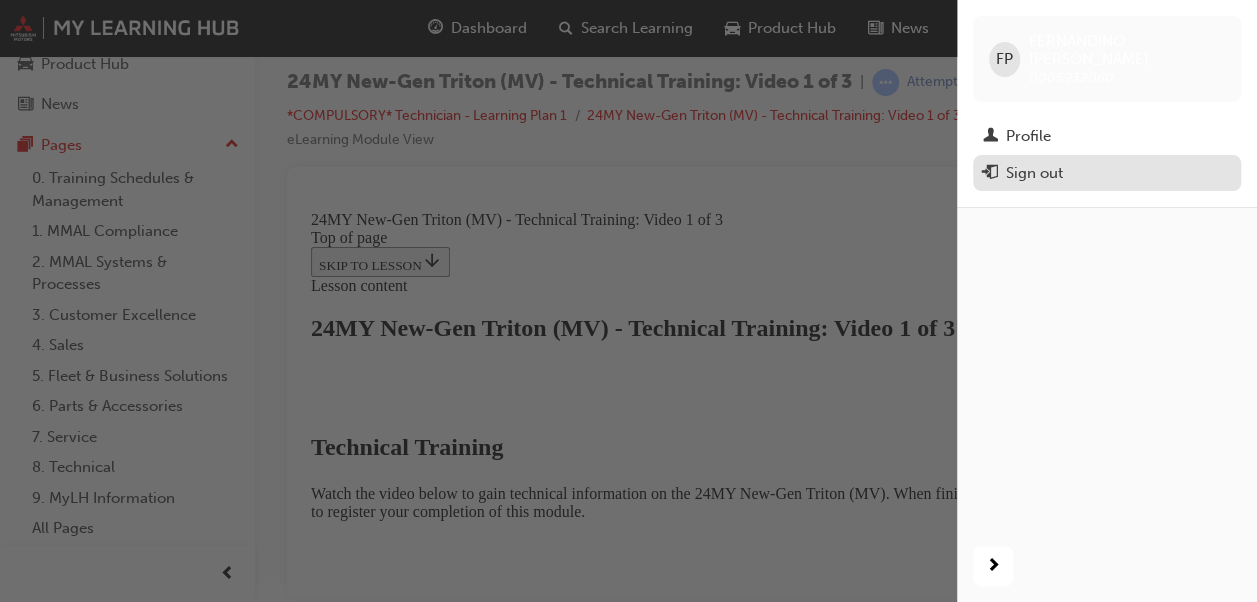 click on "Sign out" at bounding box center (1034, 173) 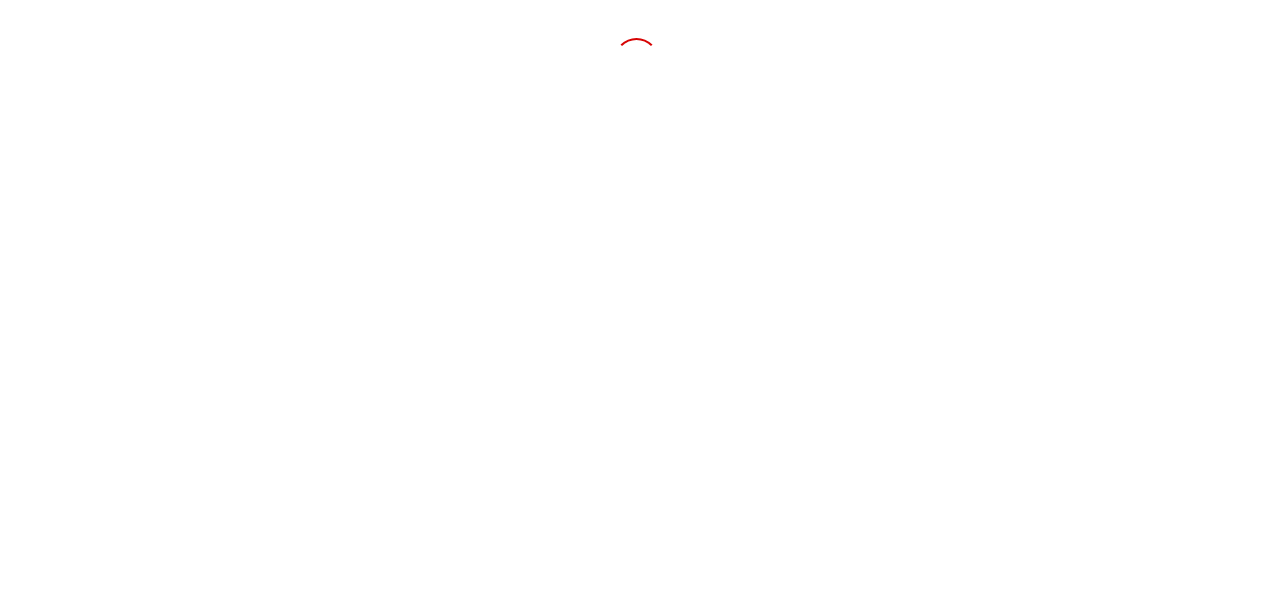 scroll, scrollTop: 0, scrollLeft: 0, axis: both 